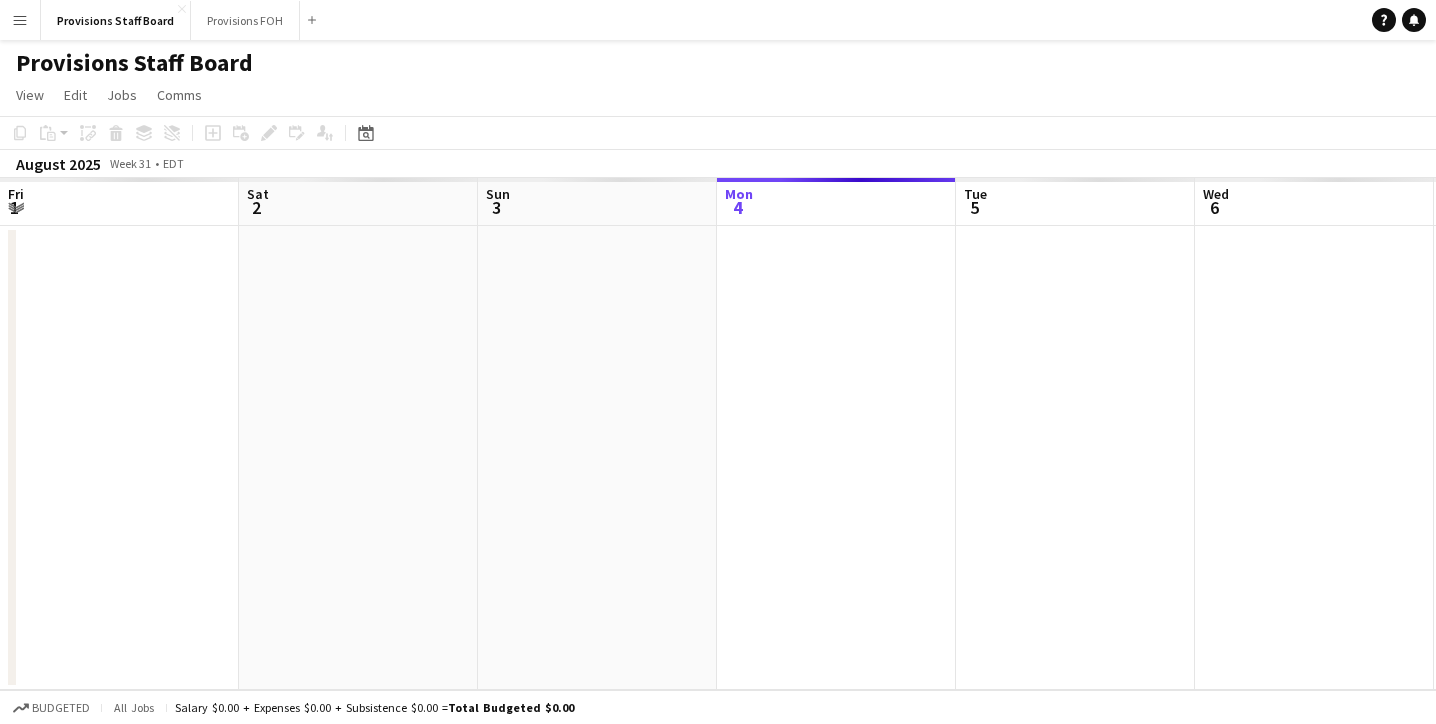 scroll, scrollTop: 0, scrollLeft: 0, axis: both 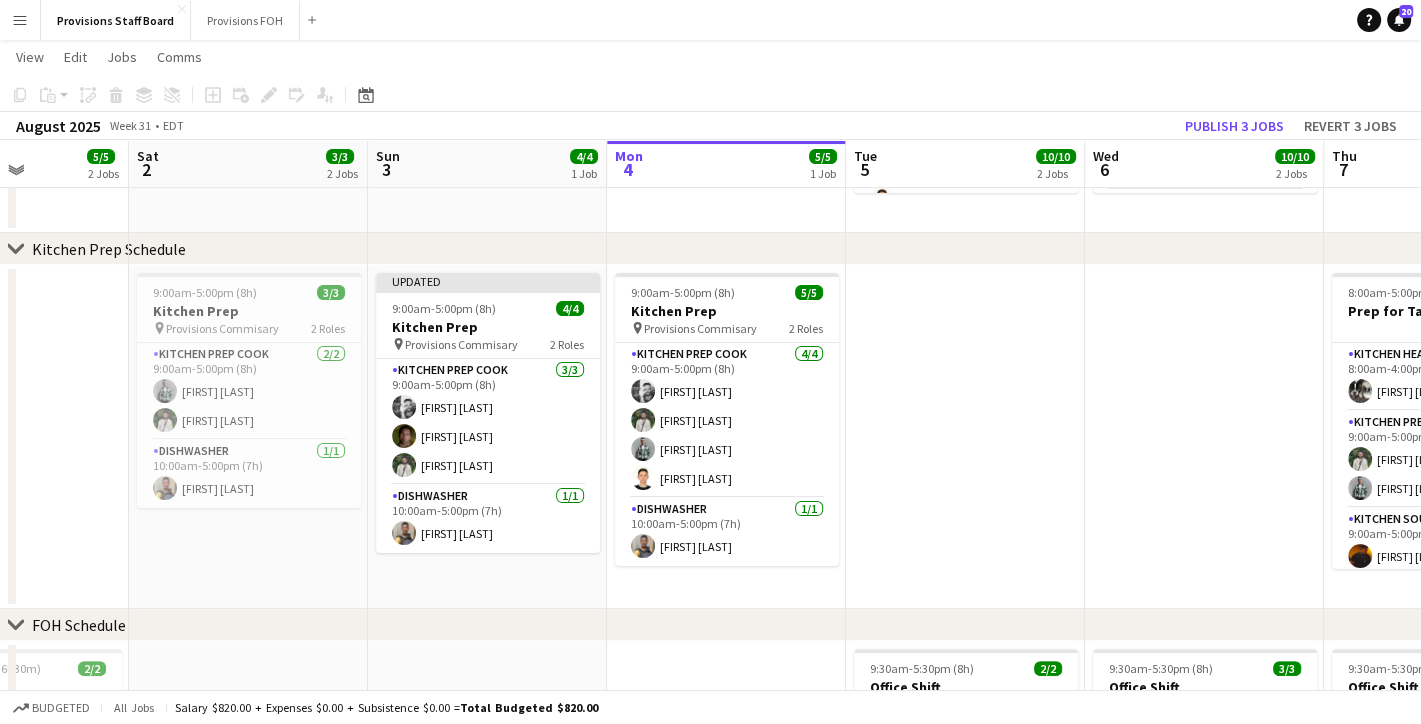 click on "Menu" at bounding box center [20, 20] 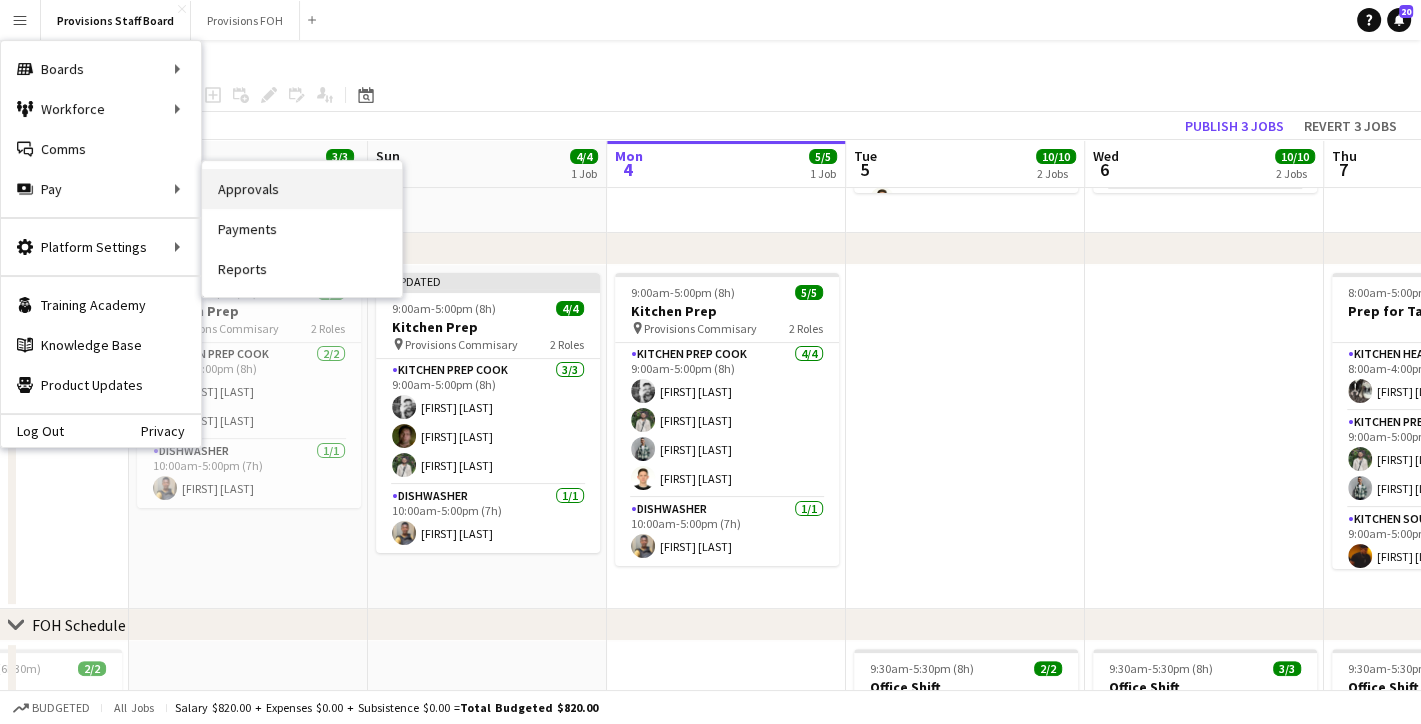 click on "Approvals" at bounding box center (302, 189) 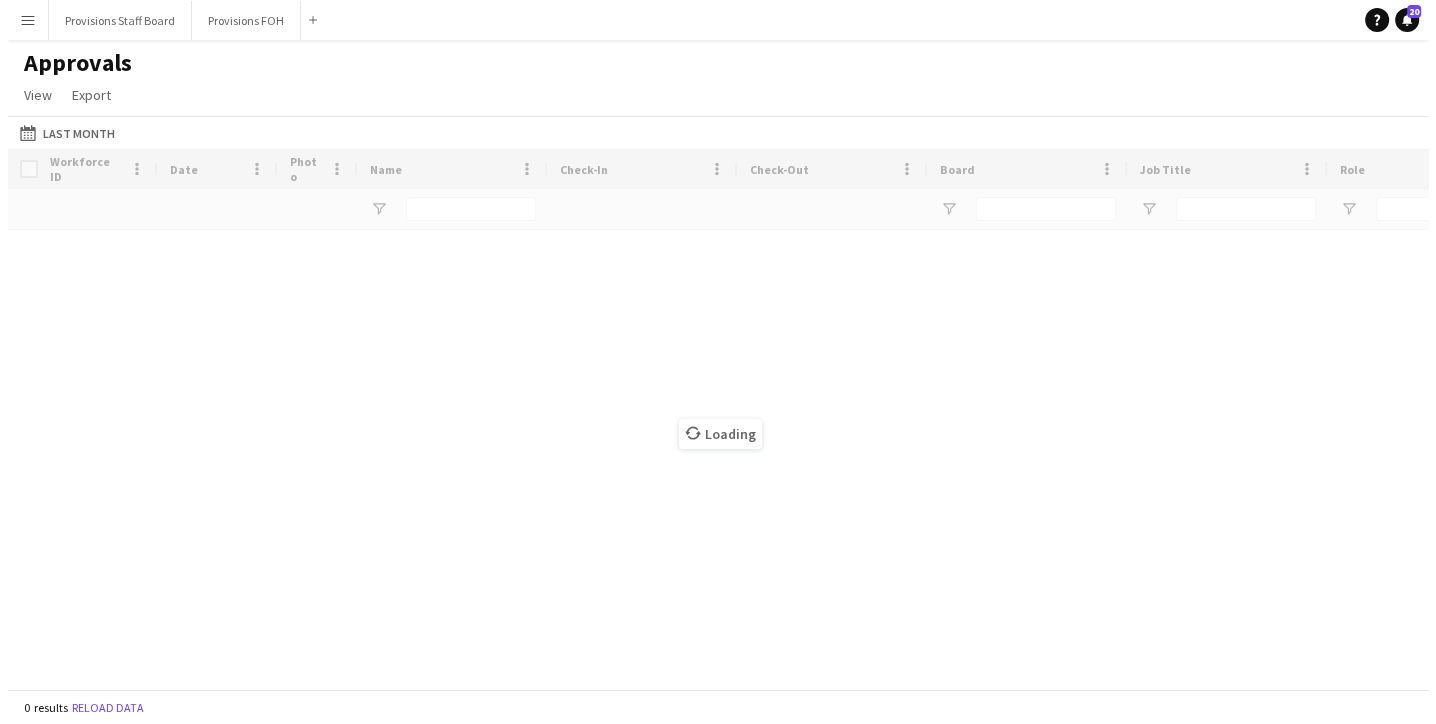 scroll, scrollTop: 0, scrollLeft: 0, axis: both 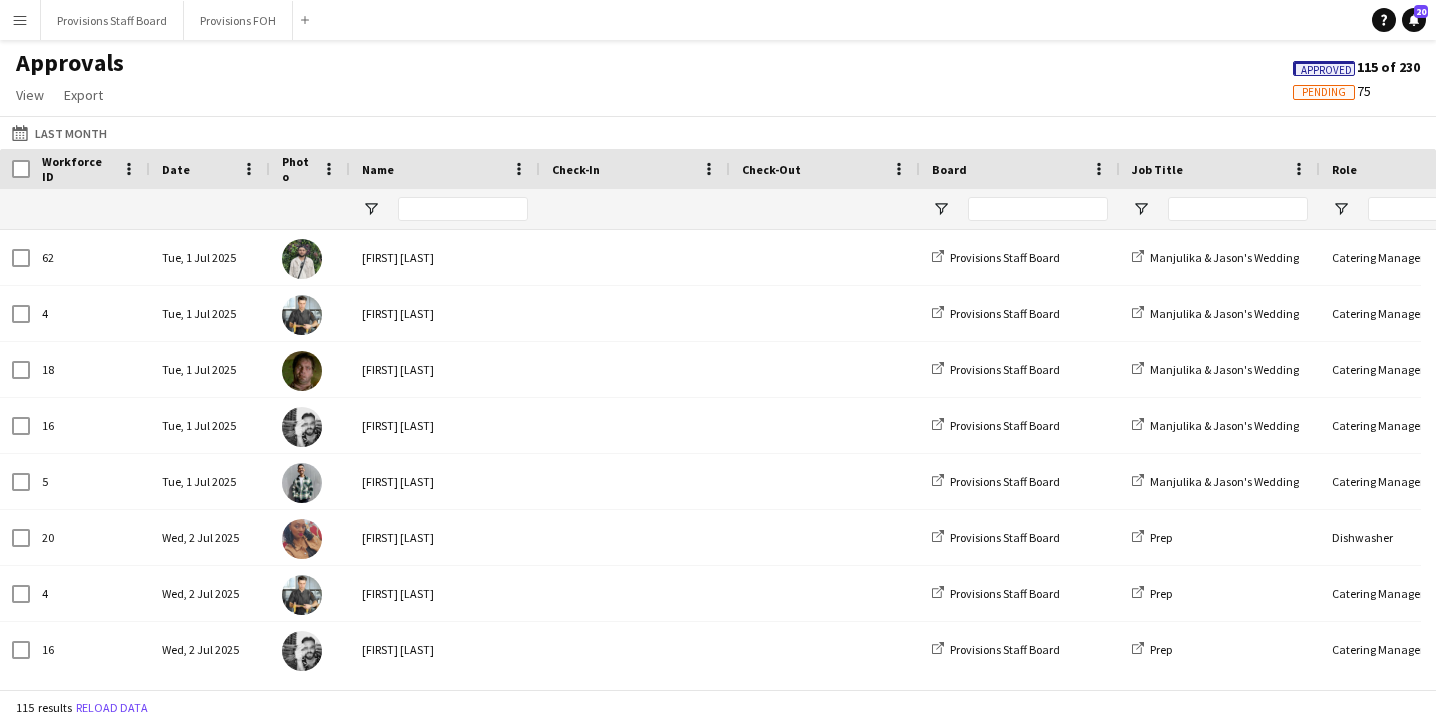 click on "Pending" 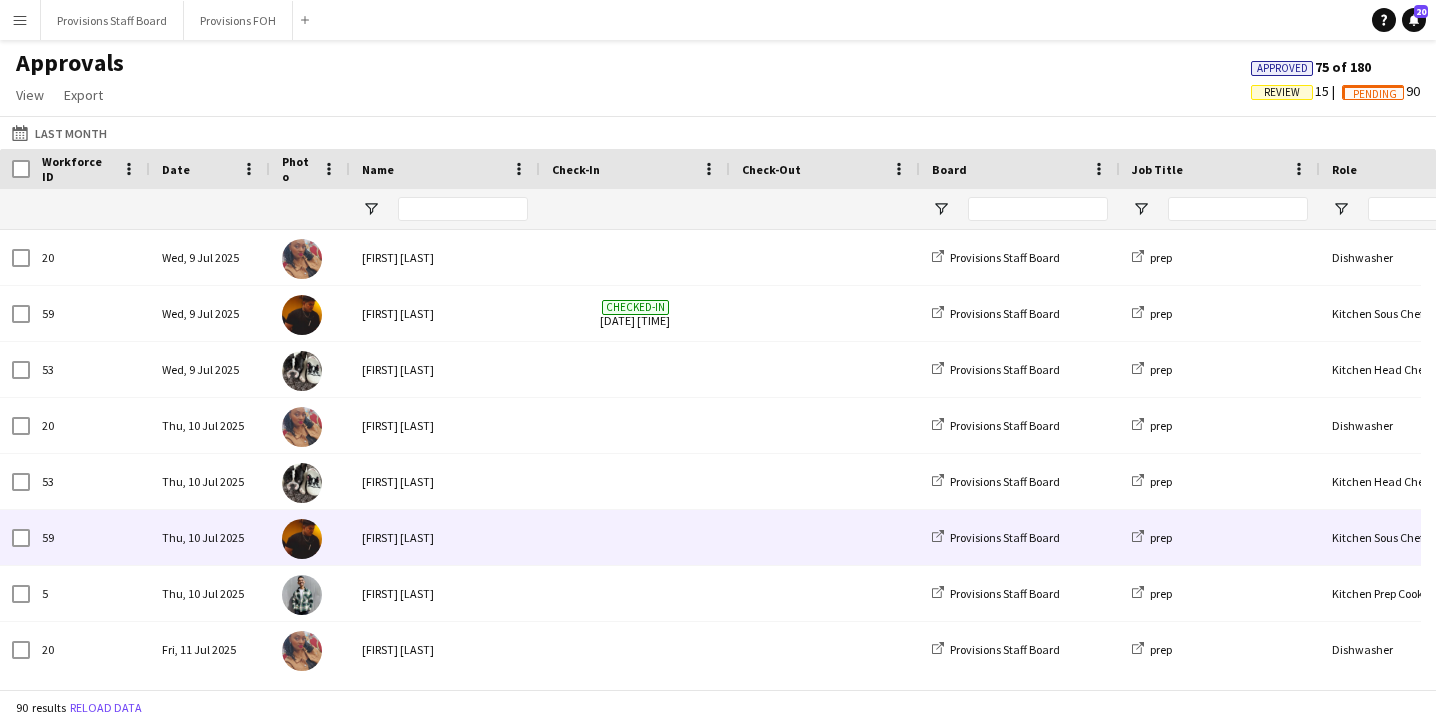 scroll, scrollTop: 503, scrollLeft: 0, axis: vertical 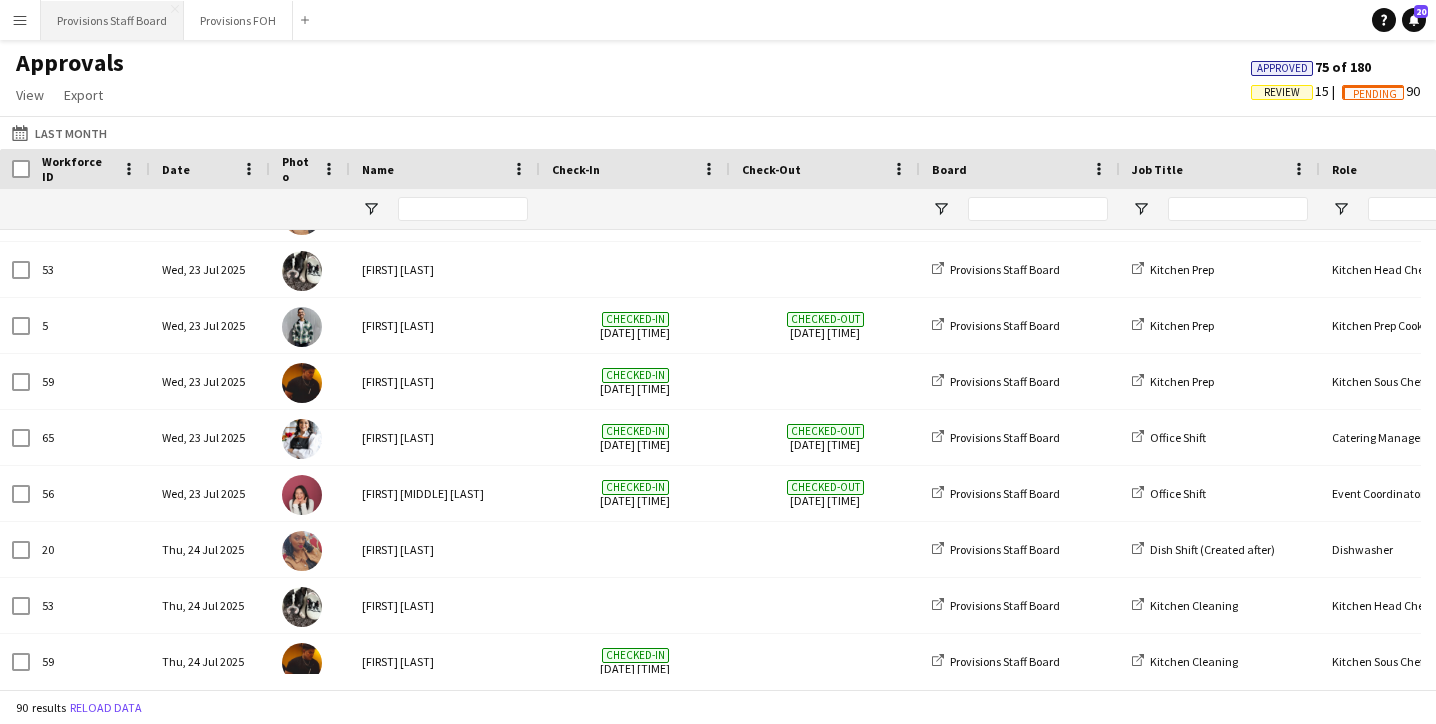 click on "Provisions Staff Board
Close" at bounding box center (112, 20) 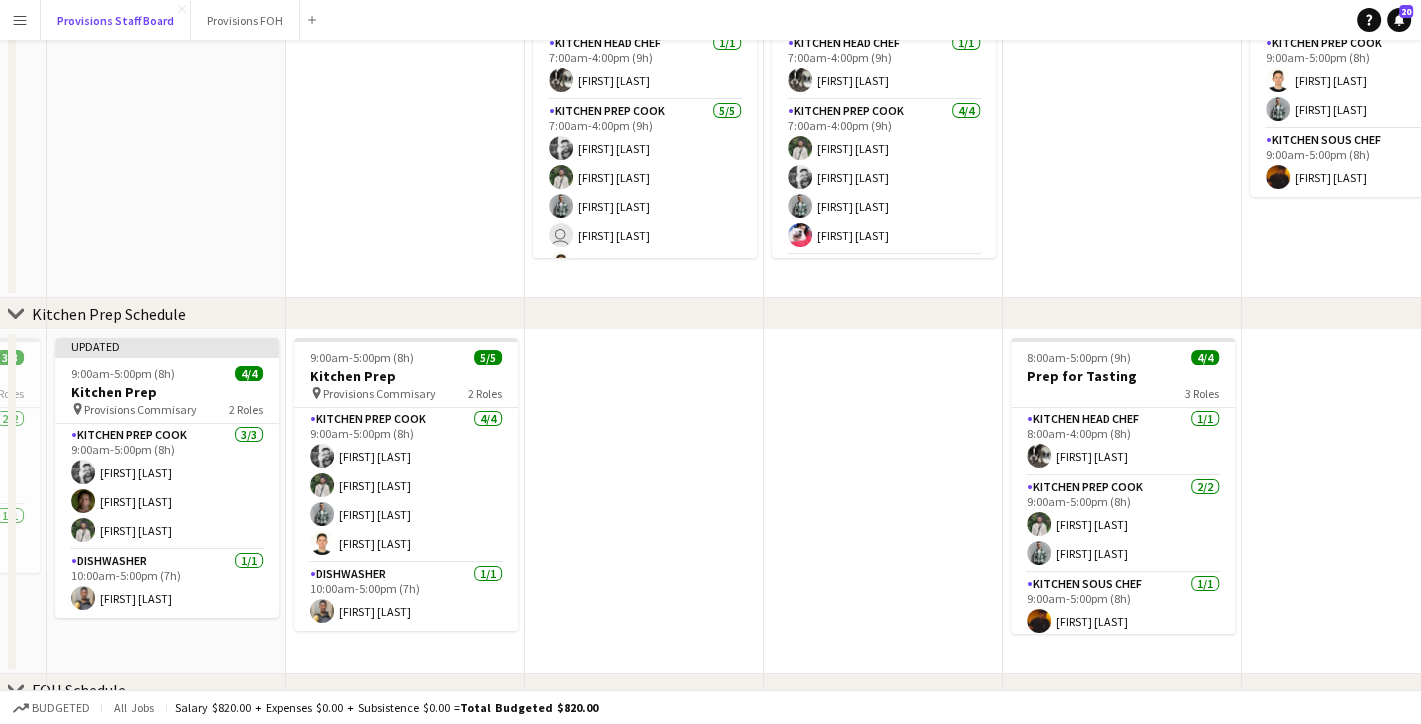 scroll, scrollTop: 0, scrollLeft: 0, axis: both 